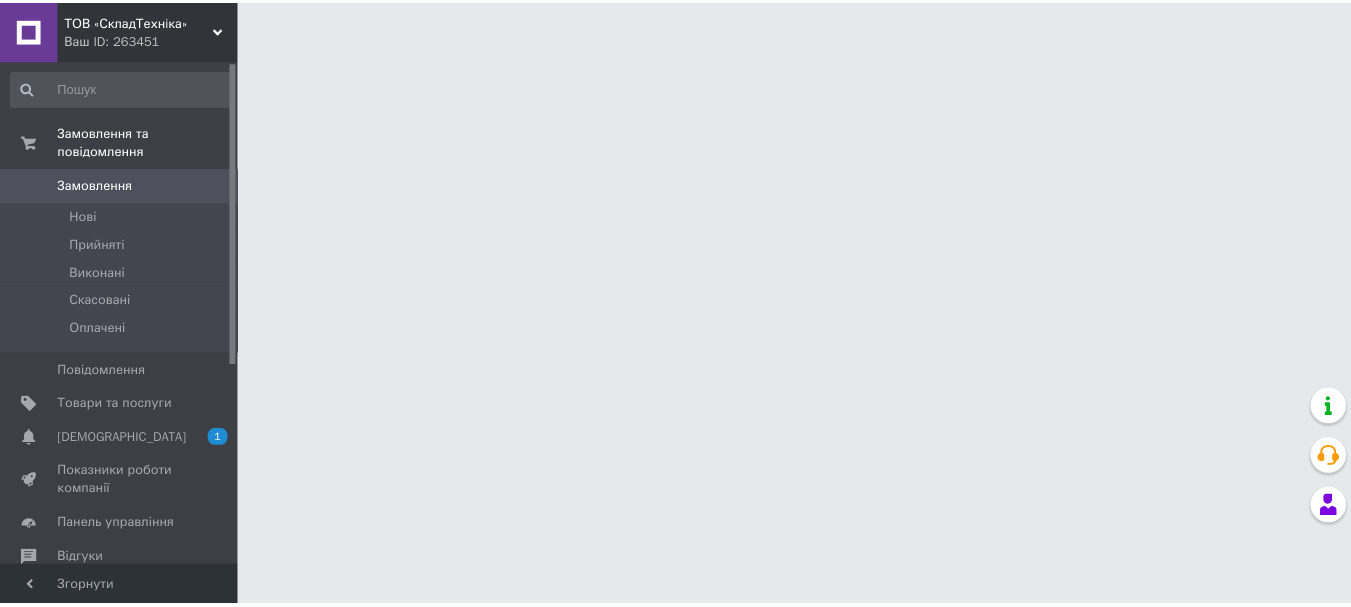 scroll, scrollTop: 0, scrollLeft: 0, axis: both 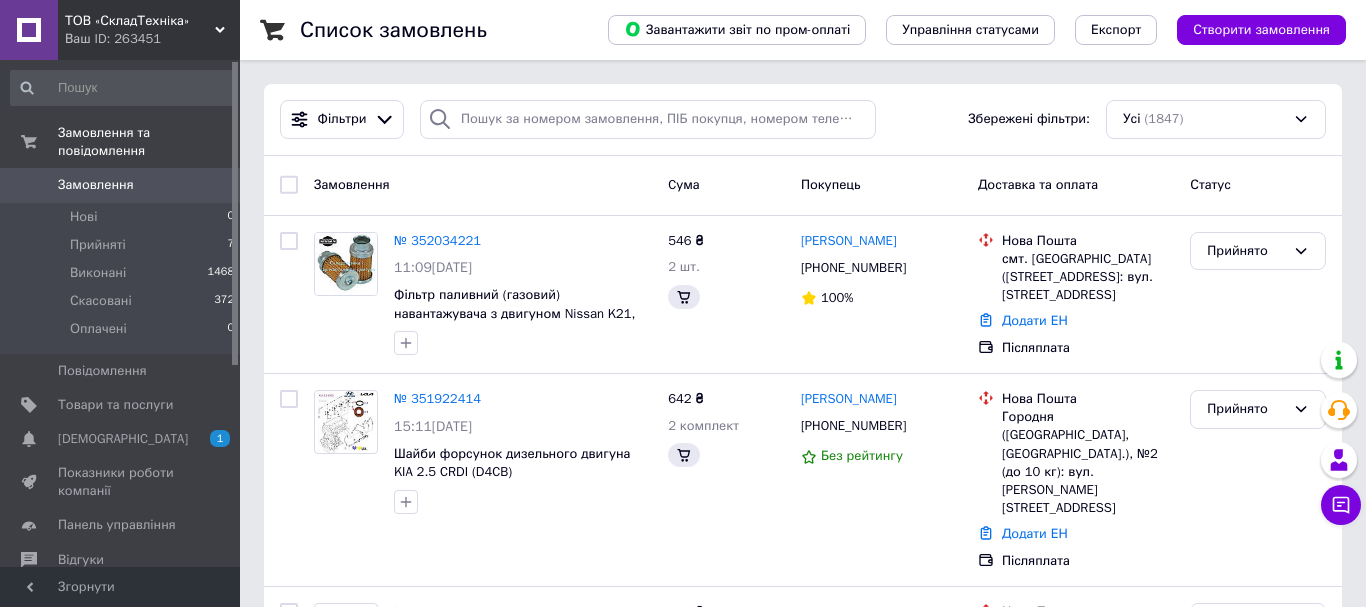 click on "Замовлення" at bounding box center (96, 185) 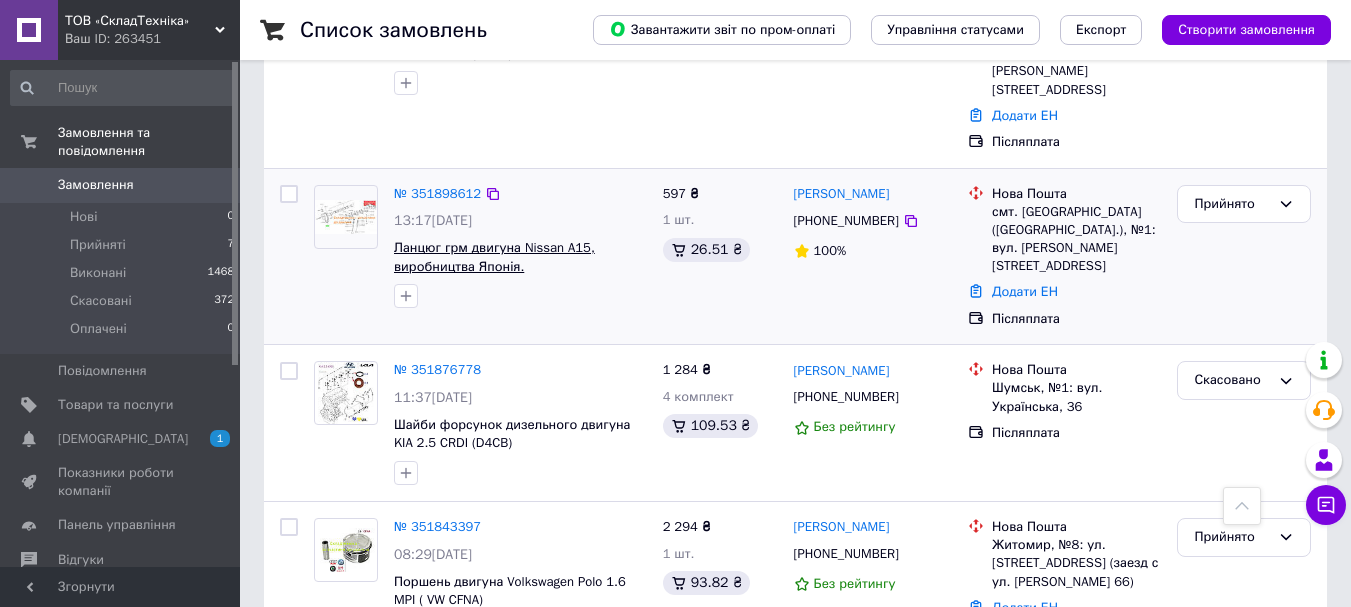 scroll, scrollTop: 700, scrollLeft: 0, axis: vertical 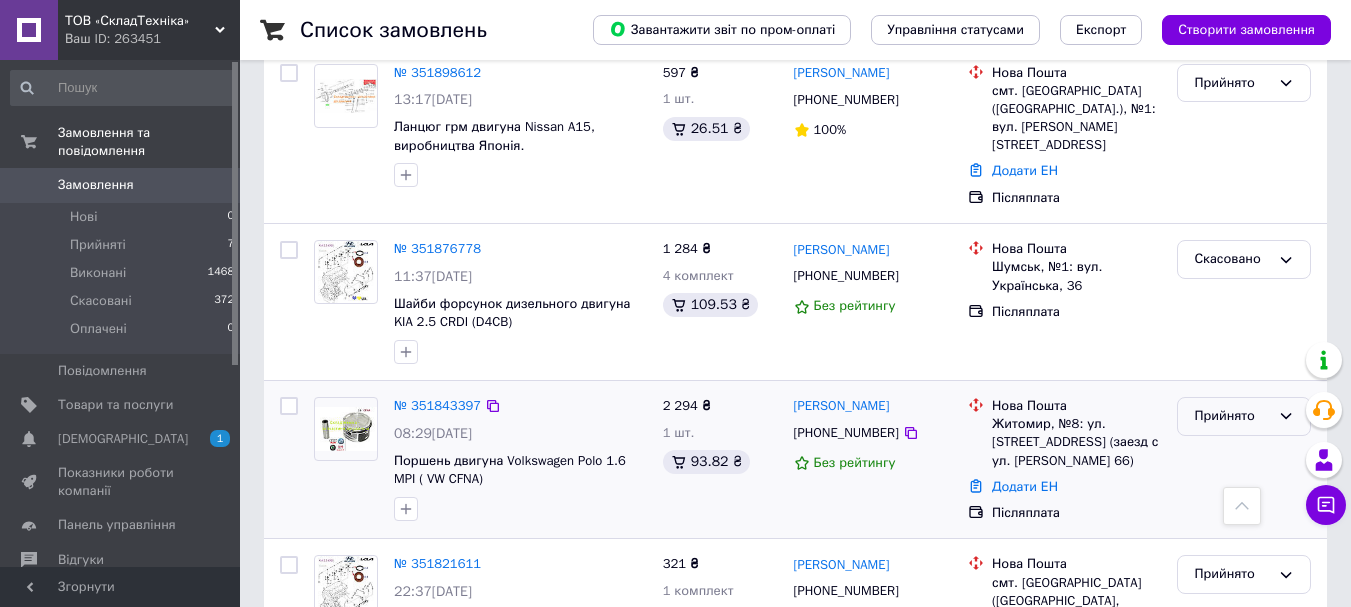 click on "Прийнято" at bounding box center (1244, 416) 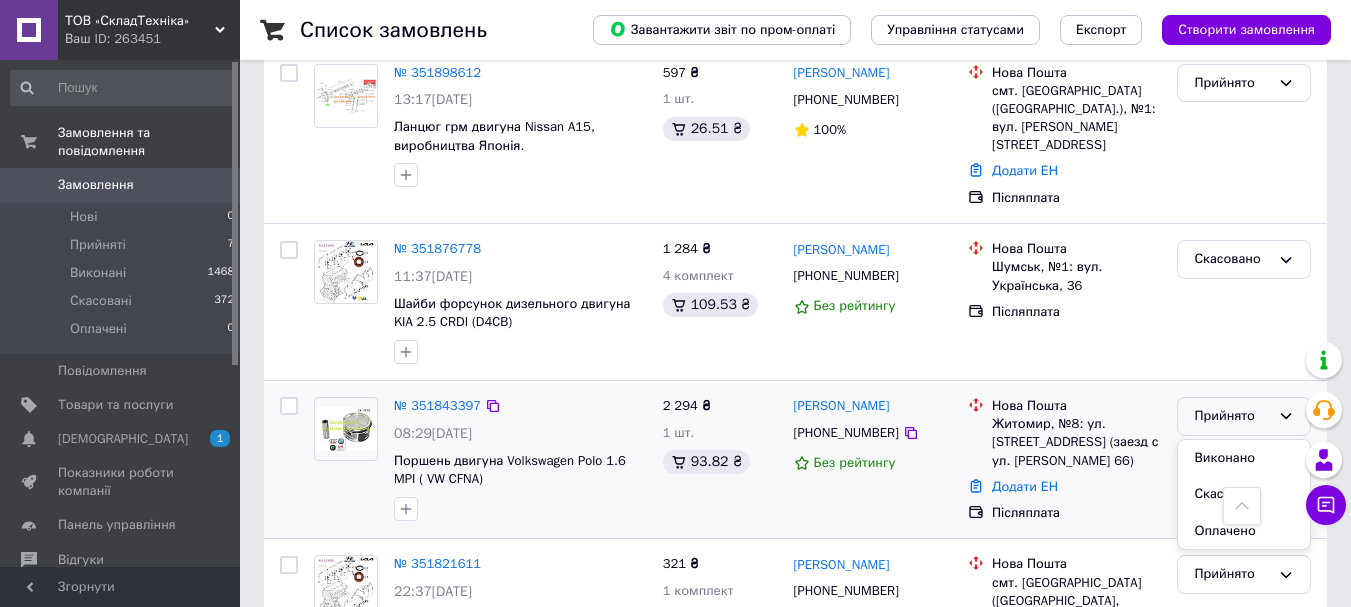 click on "Скасовано" at bounding box center [1244, 494] 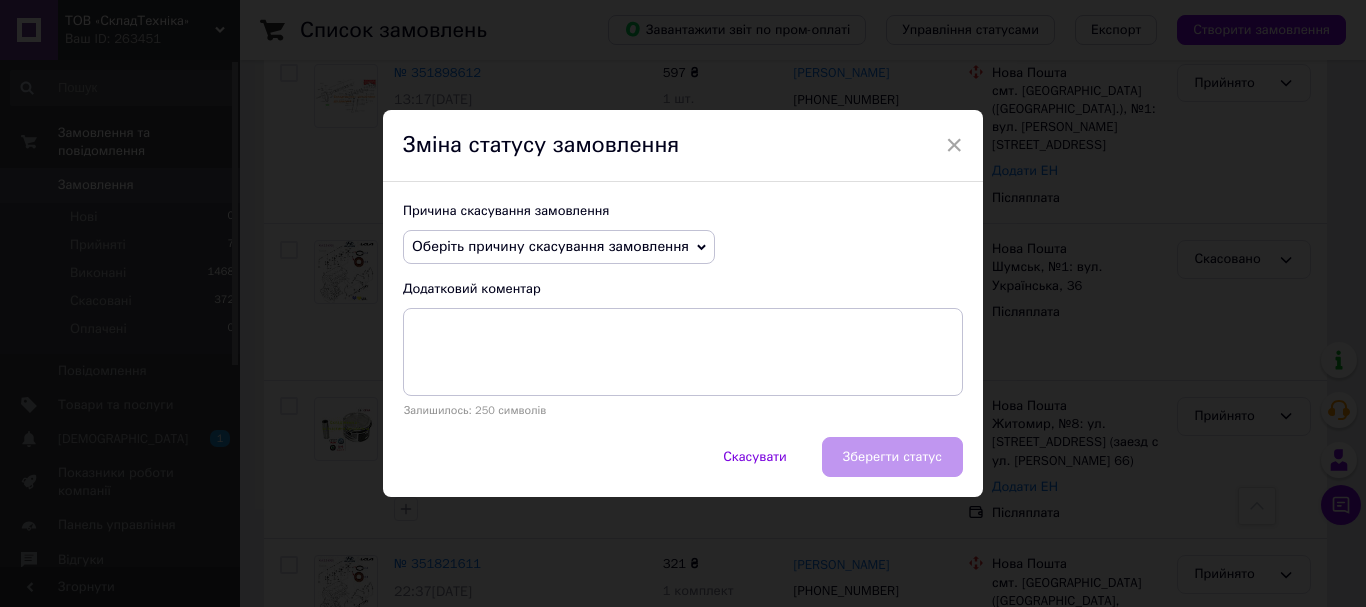 click on "Оберіть причину скасування замовлення" at bounding box center (550, 246) 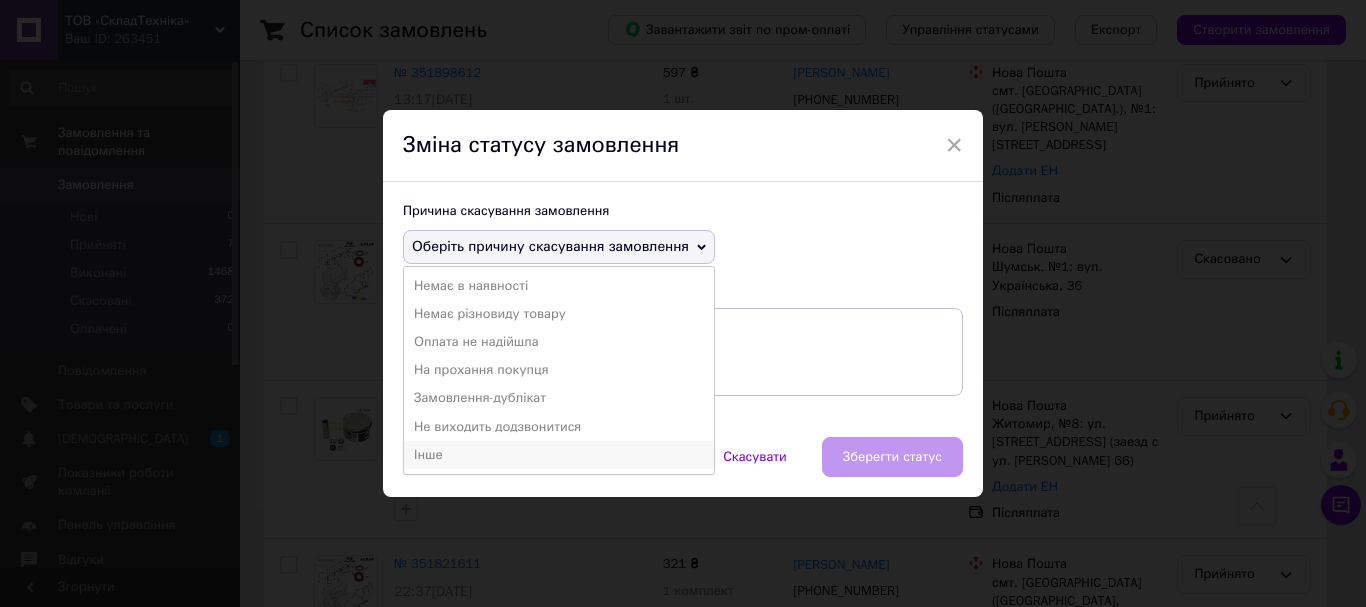 click on "Інше" at bounding box center (559, 455) 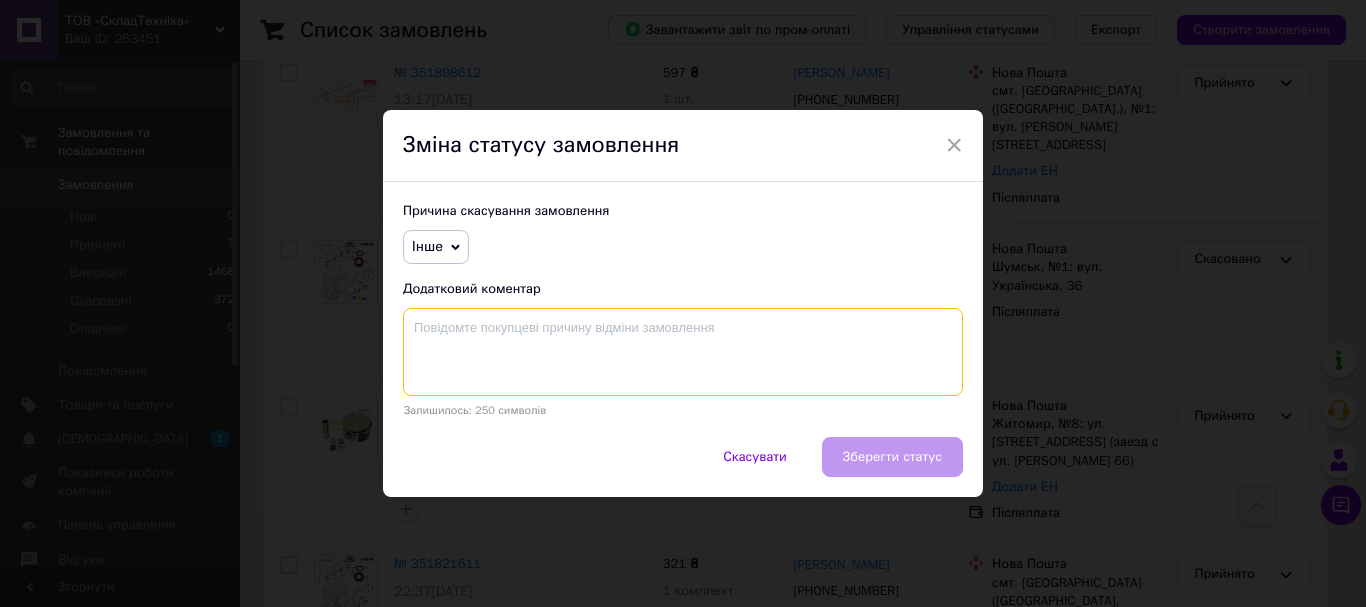 click at bounding box center [683, 352] 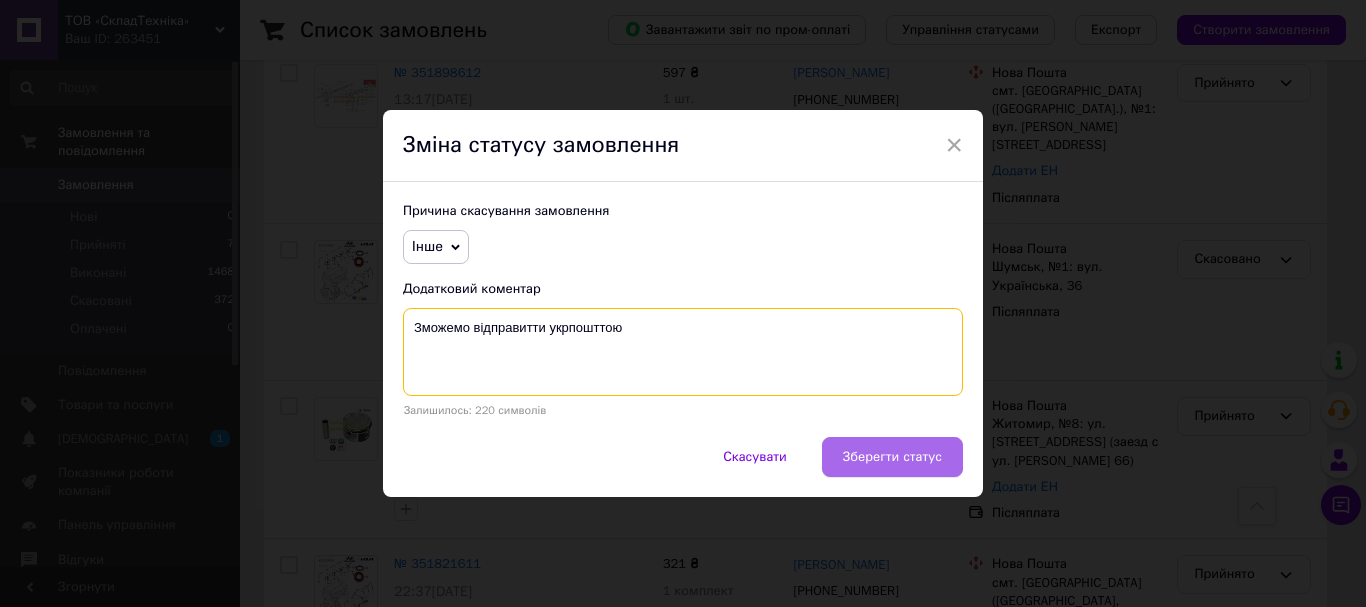 type on "Зможемо відправитти укрпошттою" 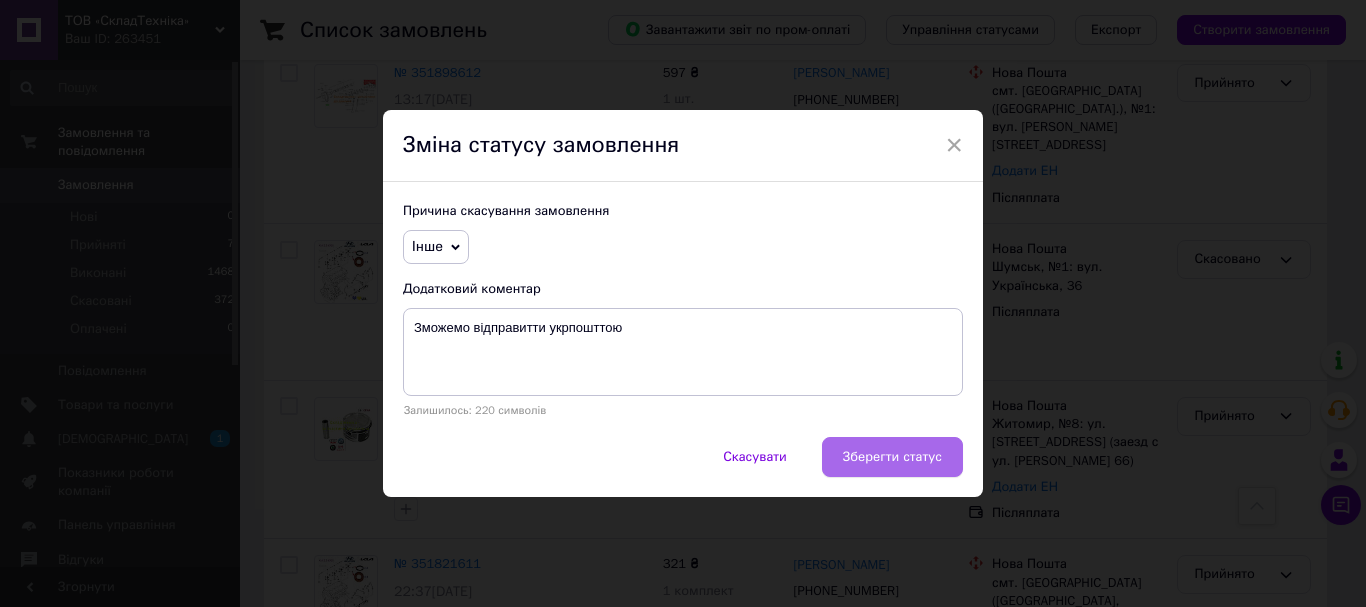 click on "Зберегти статус" at bounding box center (892, 457) 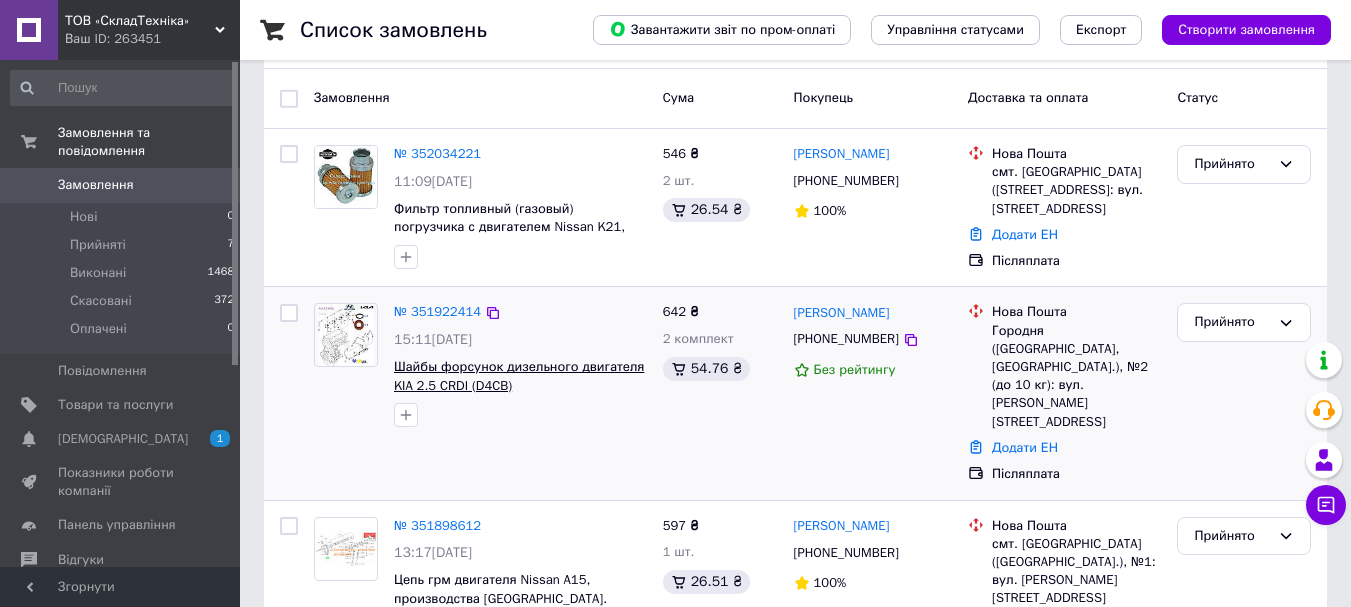 scroll, scrollTop: 200, scrollLeft: 0, axis: vertical 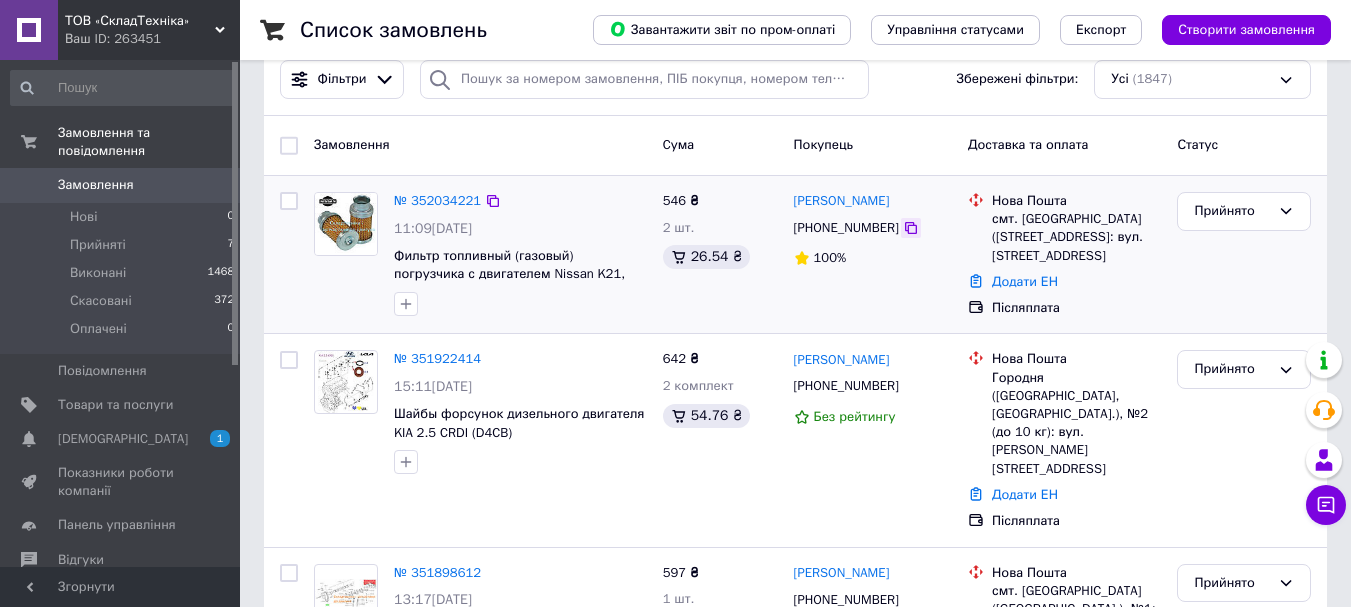 click 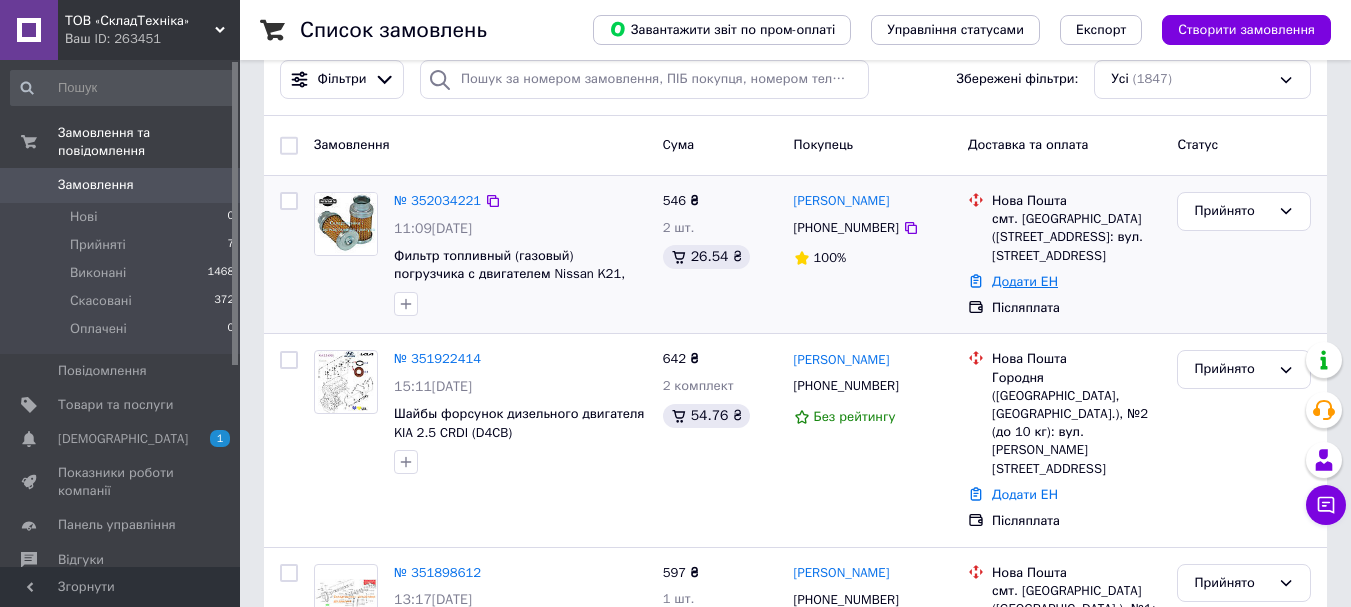 click on "Додати ЕН" at bounding box center [1025, 281] 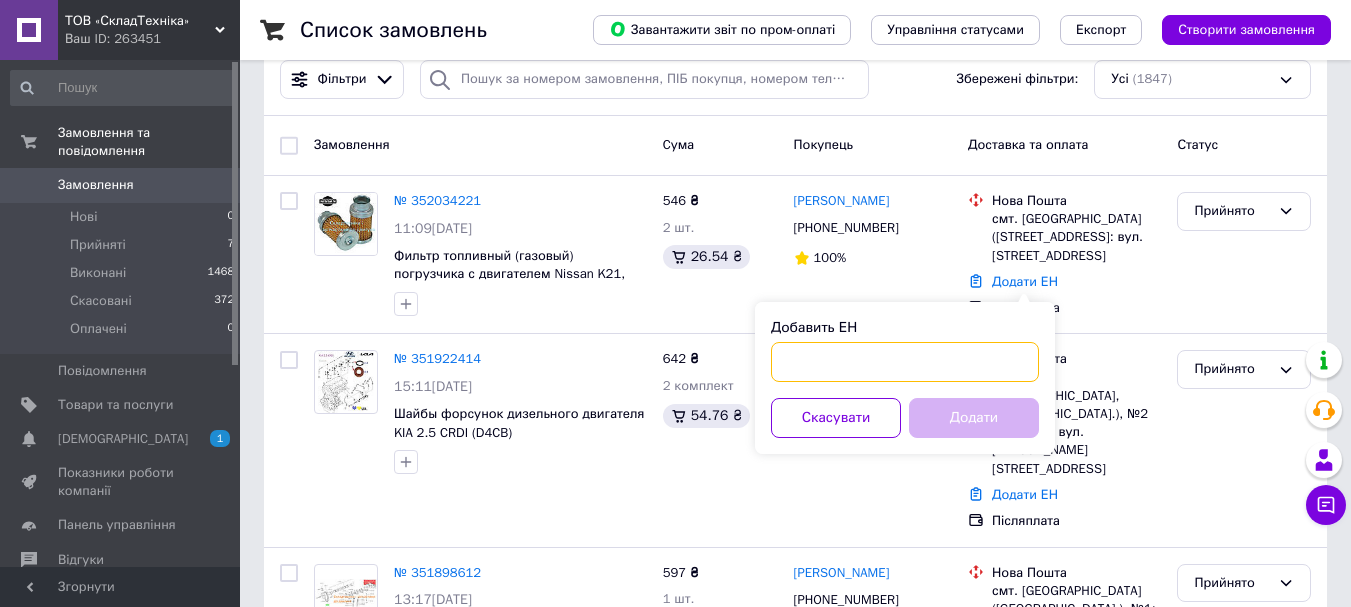 click on "Добавить ЕН" at bounding box center [905, 362] 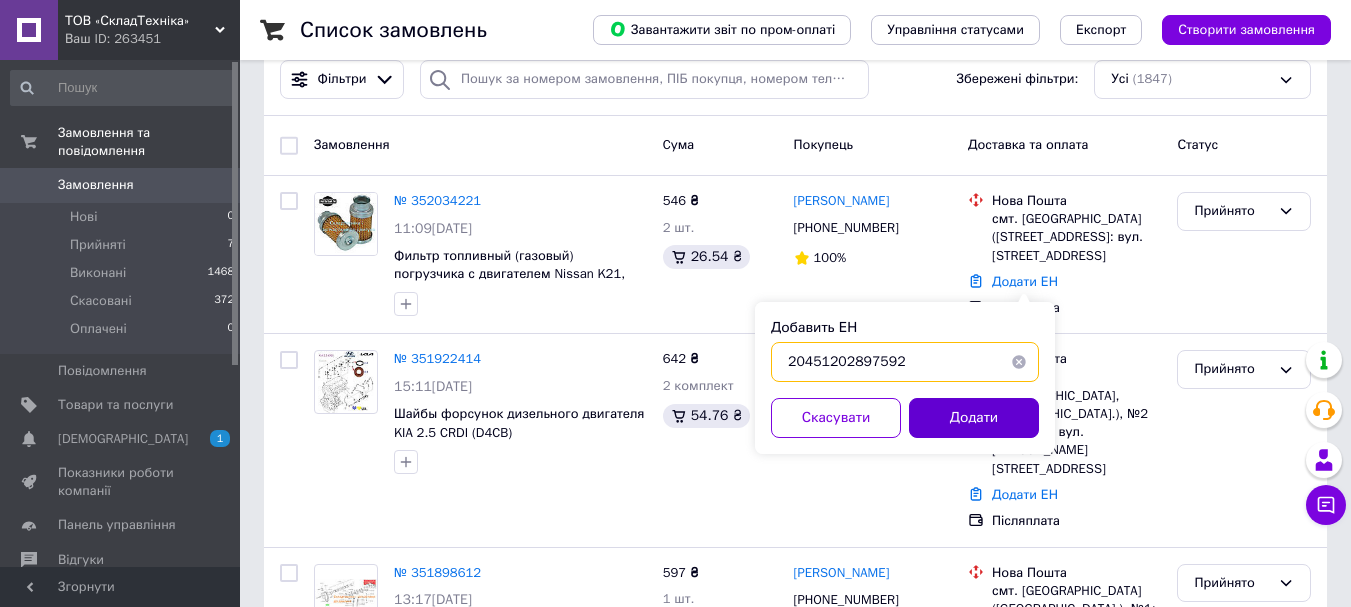 type on "20451202897592" 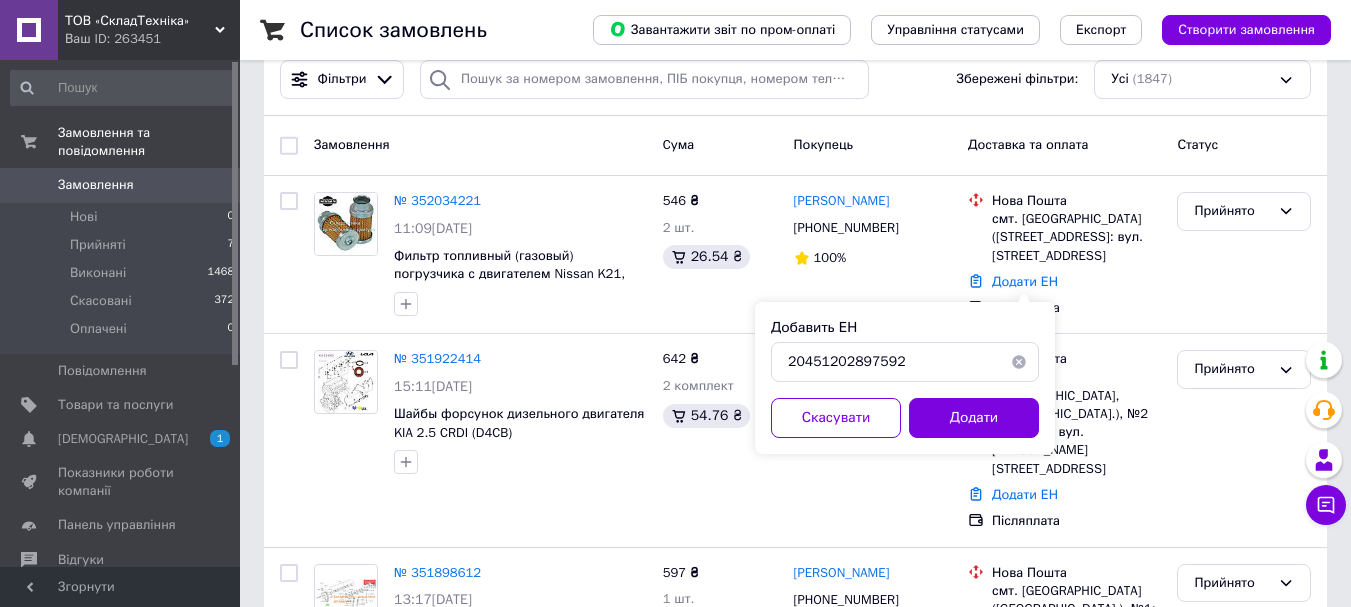 click on "Додати" at bounding box center (974, 418) 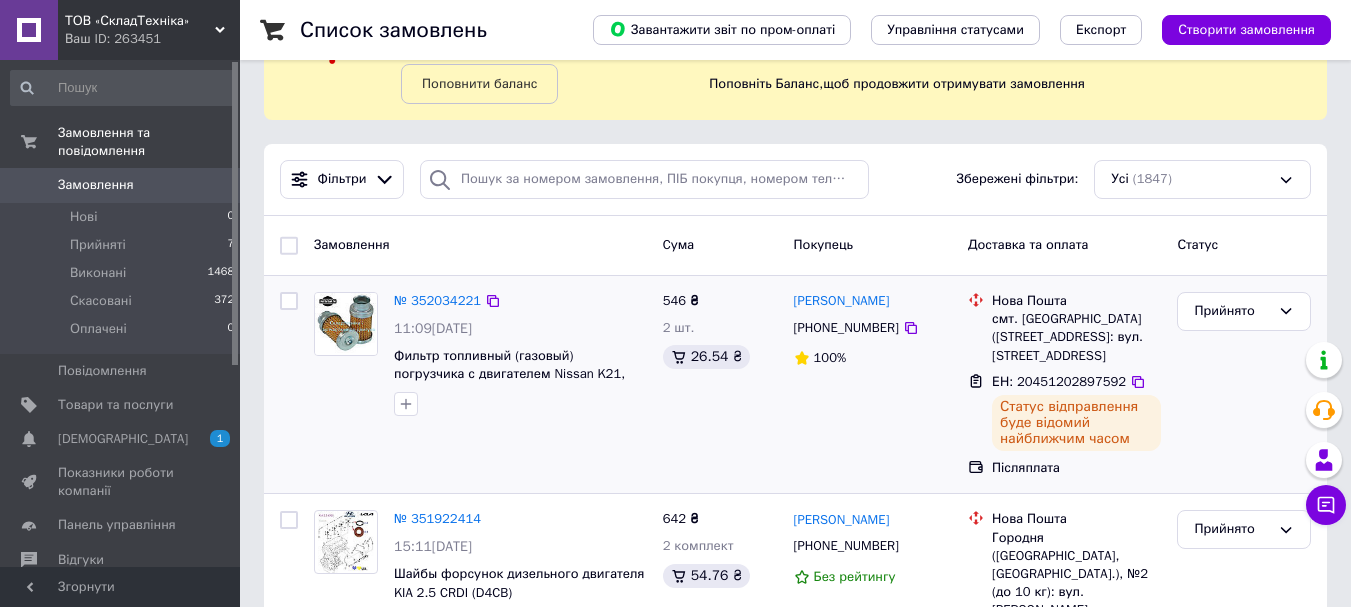 scroll, scrollTop: 200, scrollLeft: 0, axis: vertical 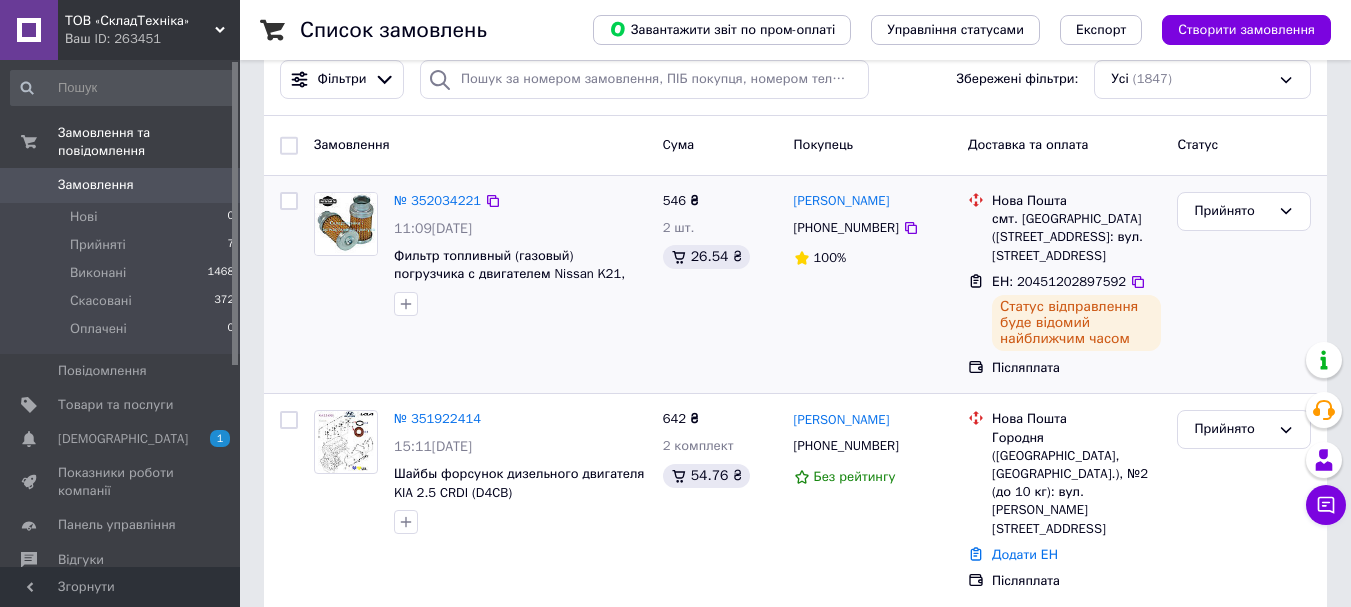 click on "№ 352034221 11:09[DATE] Фильтр топливный (газовый) погрузчика с двигателем Nissan K21, K25" at bounding box center [520, 254] 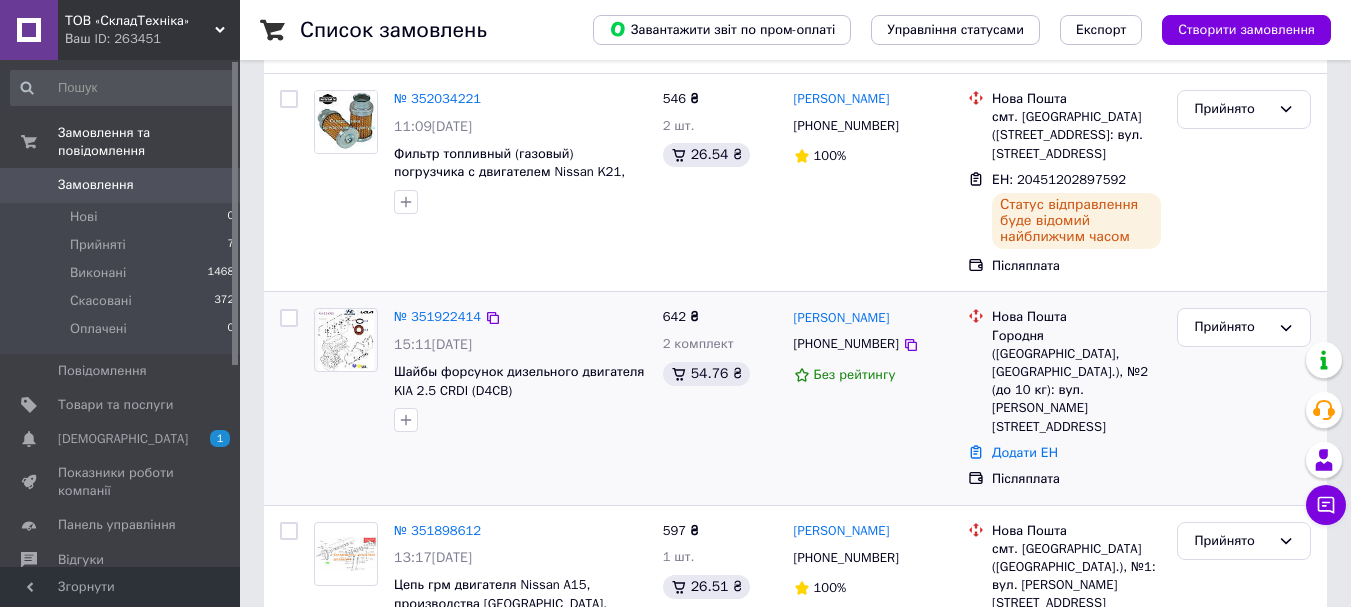 scroll, scrollTop: 400, scrollLeft: 0, axis: vertical 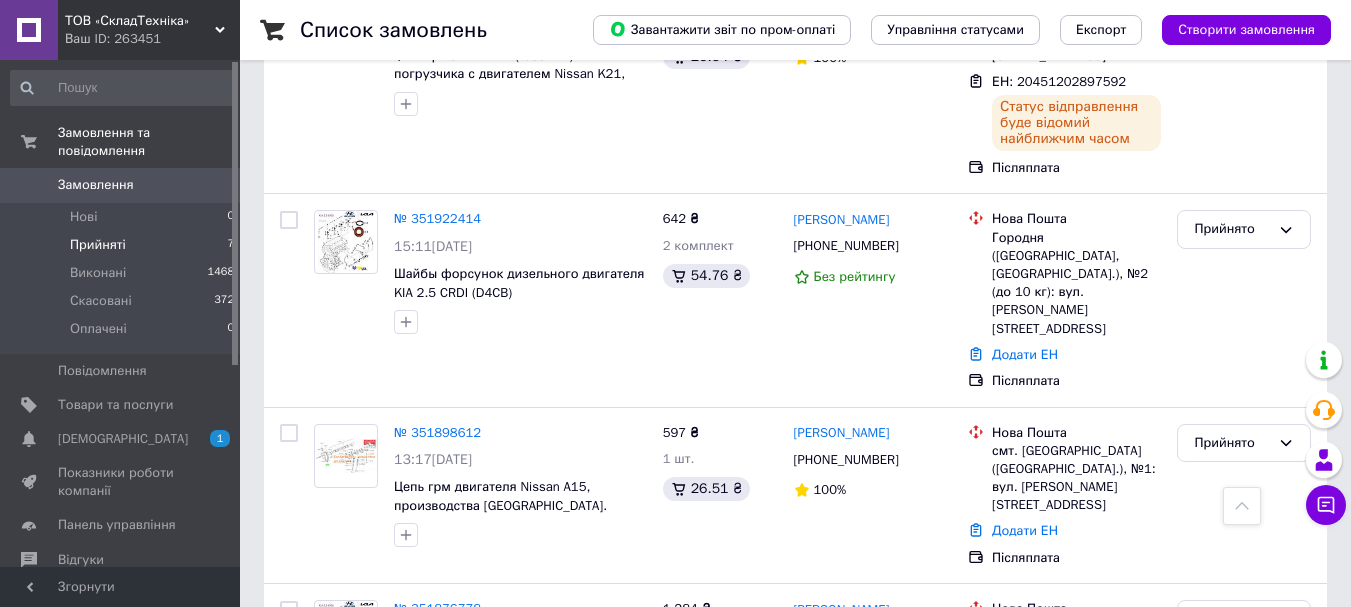click on "Прийняті" at bounding box center (98, 245) 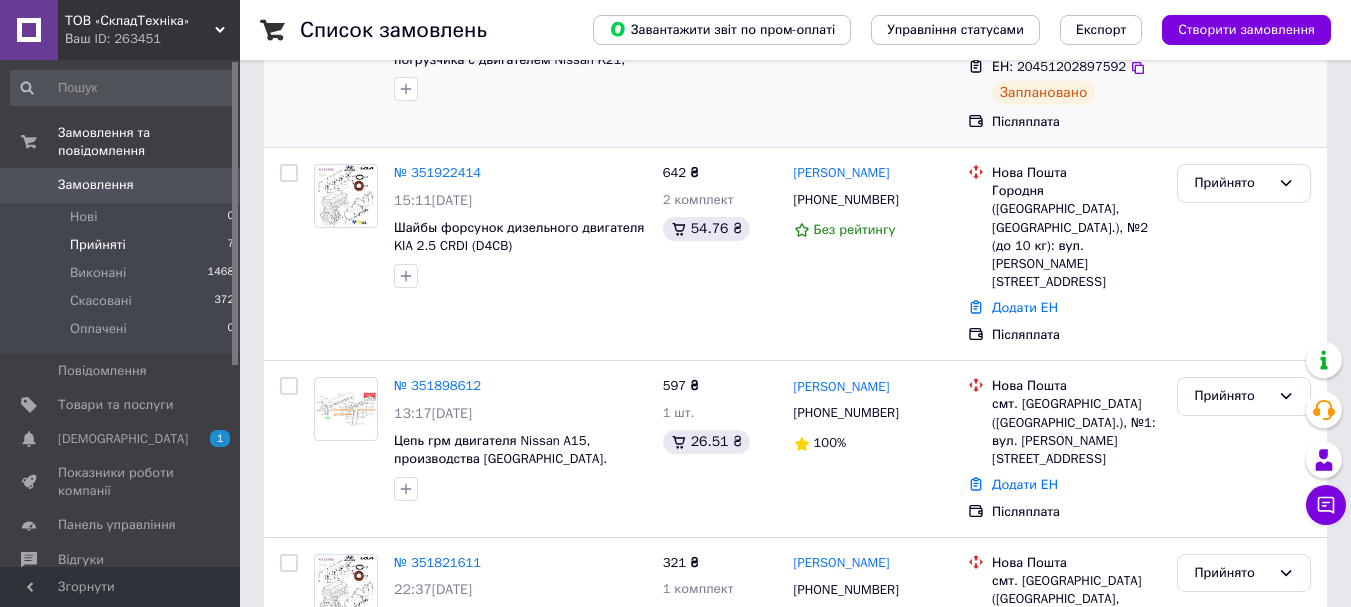 scroll, scrollTop: 500, scrollLeft: 0, axis: vertical 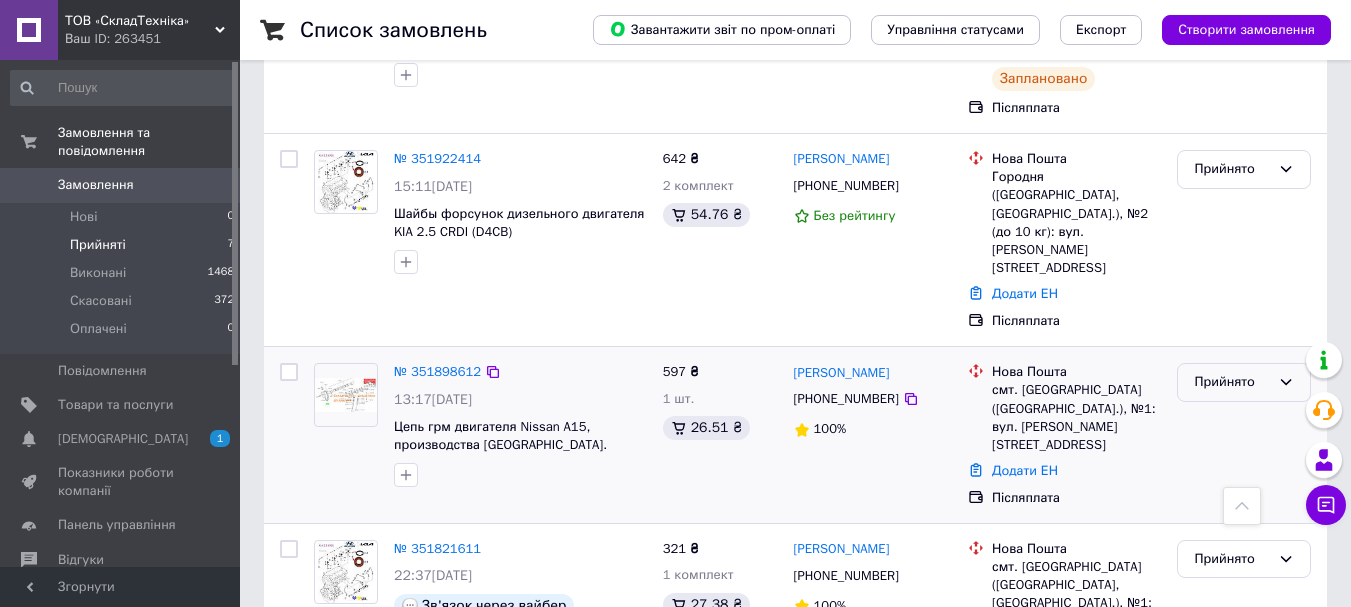 click on "Прийнято" at bounding box center [1232, 382] 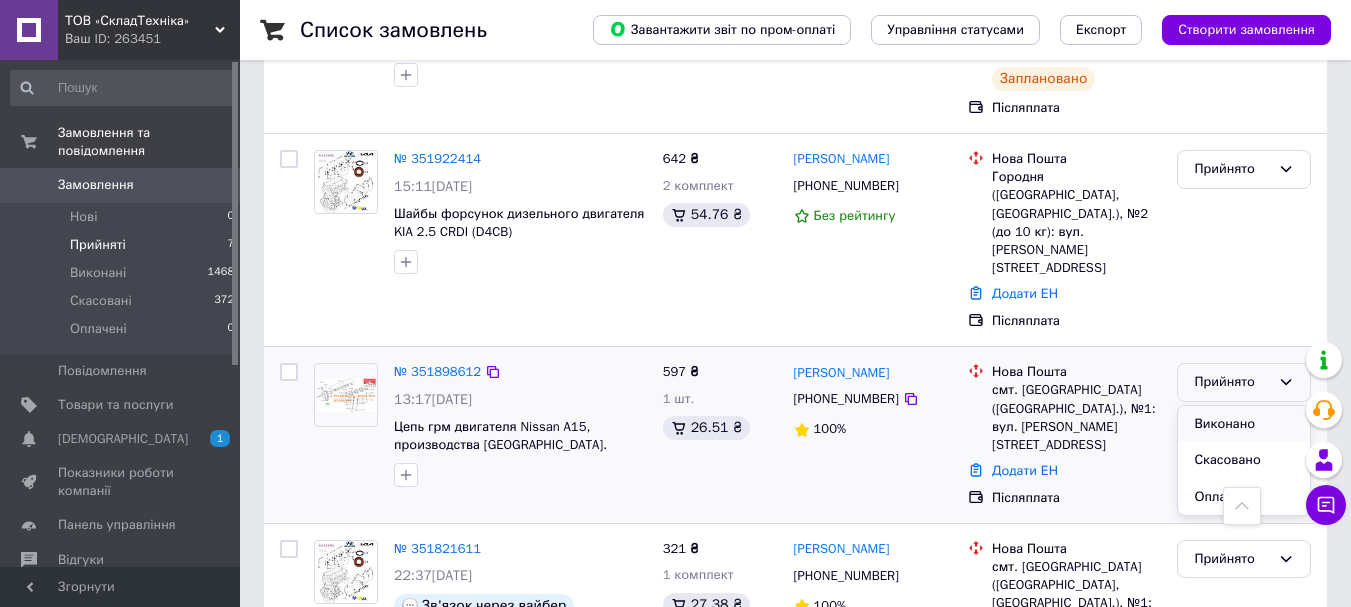 click on "Виконано" at bounding box center [1244, 424] 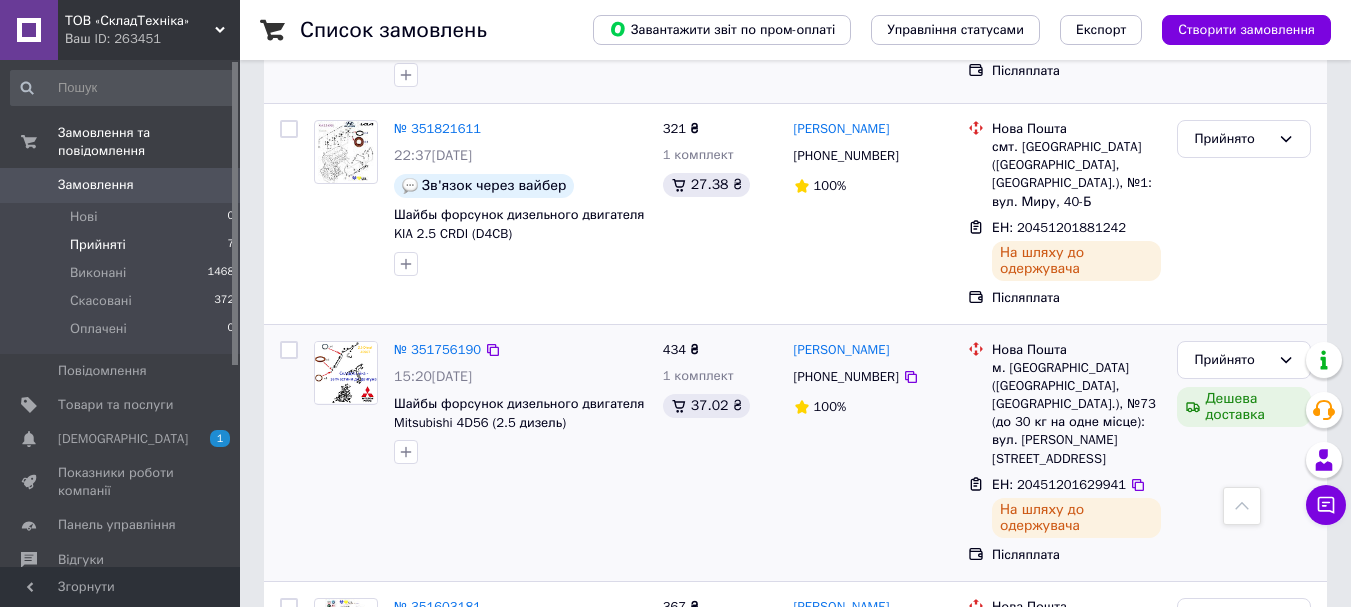 scroll, scrollTop: 983, scrollLeft: 0, axis: vertical 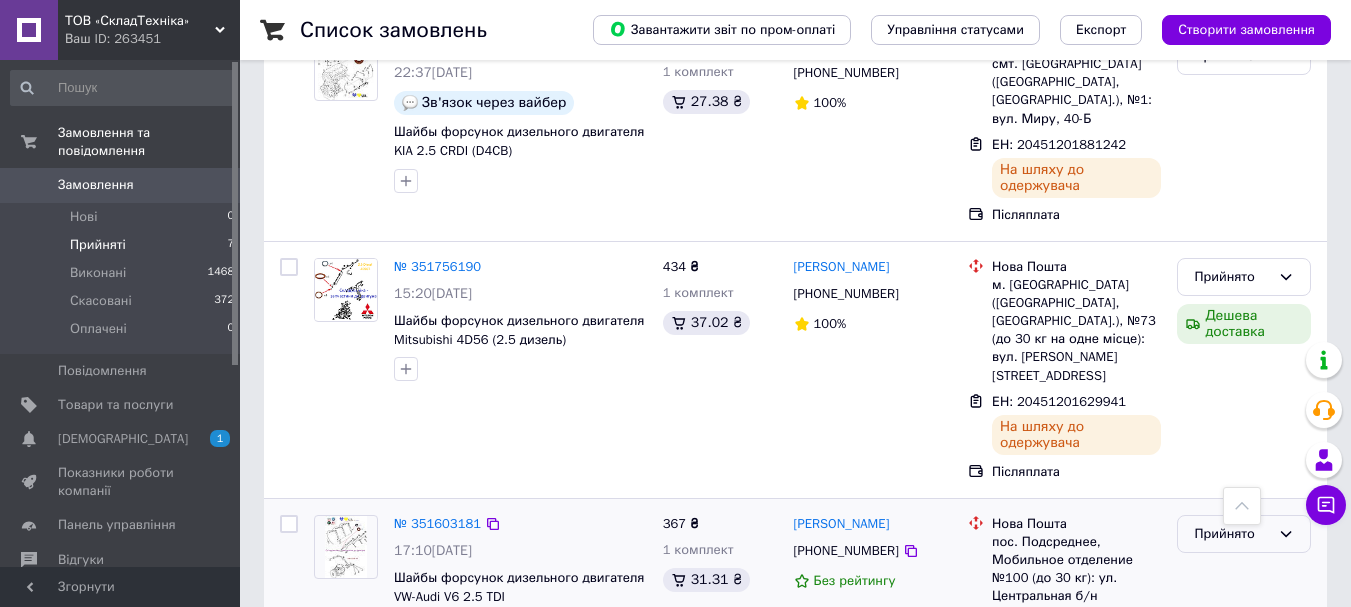 click on "Прийнято" at bounding box center (1244, 534) 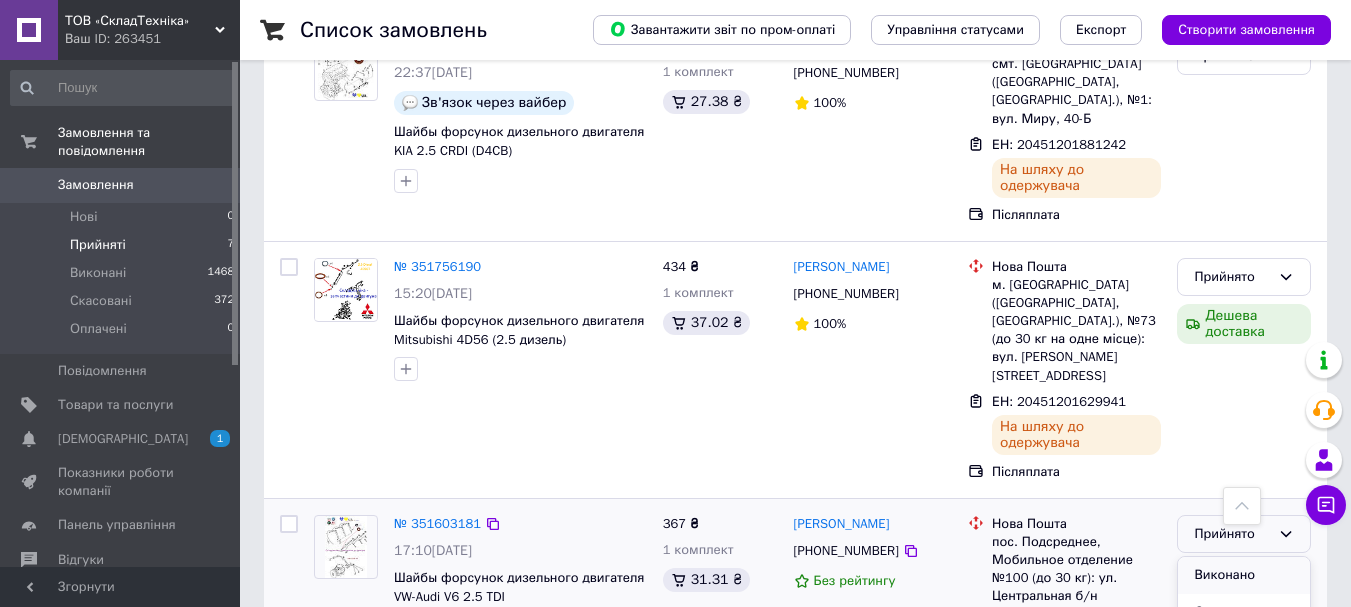 click on "Виконано" at bounding box center [1244, 575] 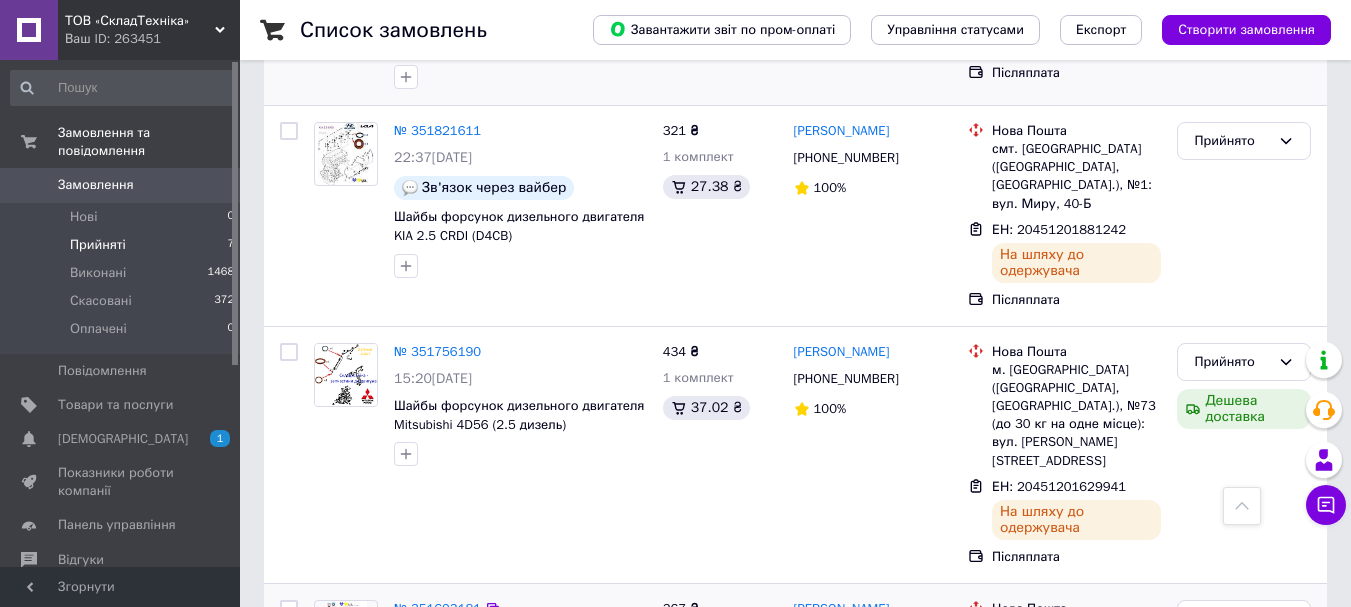 scroll, scrollTop: 863, scrollLeft: 0, axis: vertical 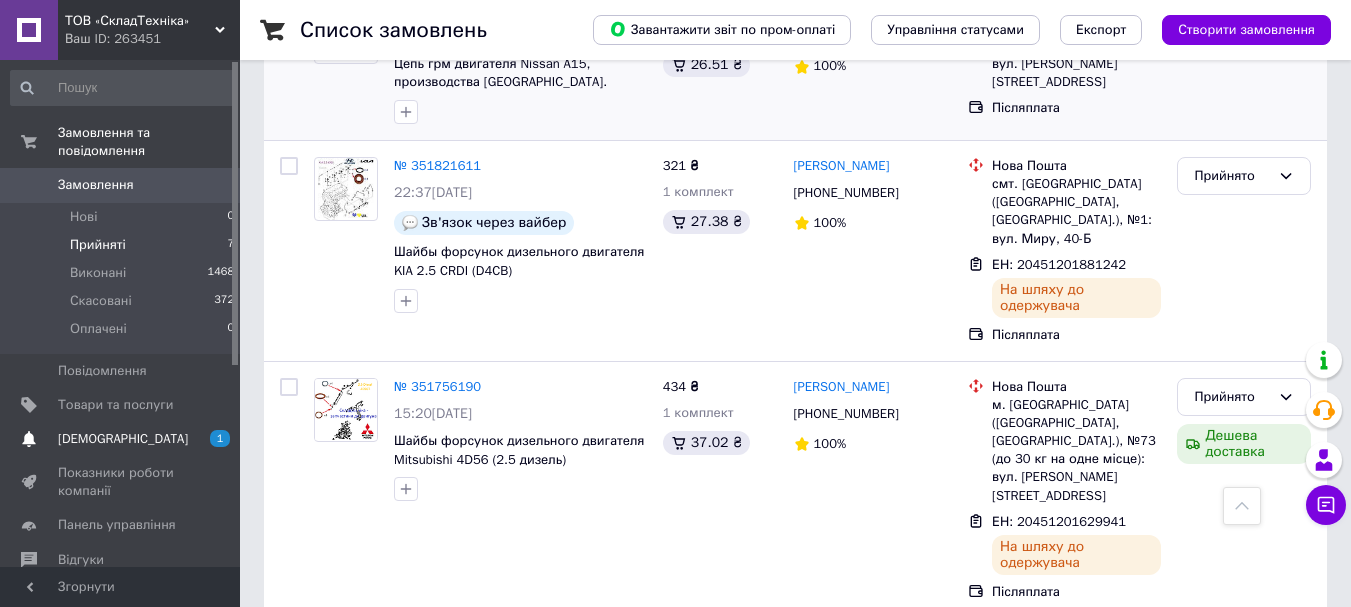 click on "[DEMOGRAPHIC_DATA]" at bounding box center [123, 439] 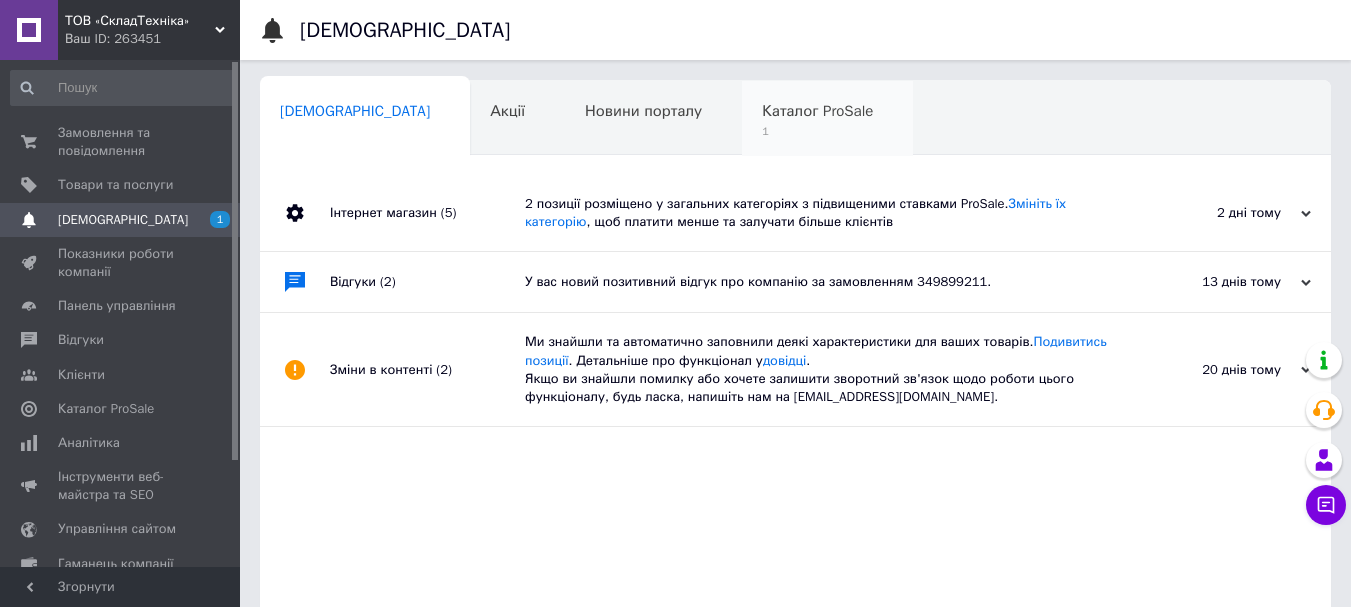click on "Каталог ProSale" at bounding box center [817, 111] 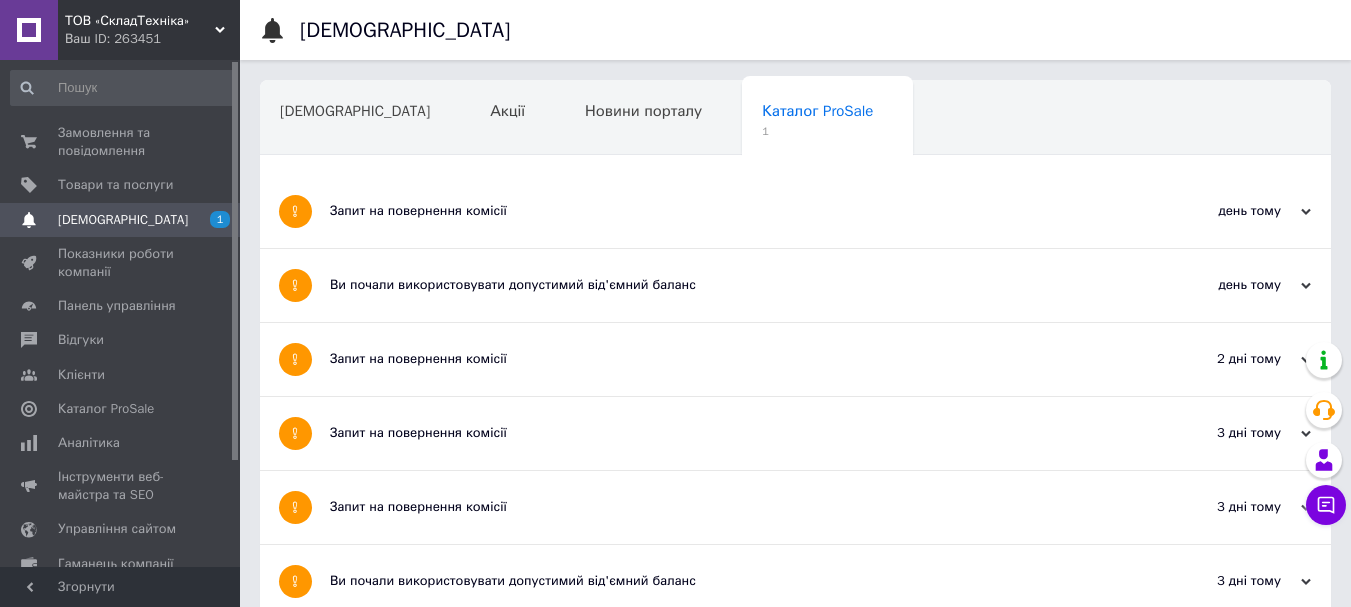 click on "Запит на повернення комісії" at bounding box center (720, 211) 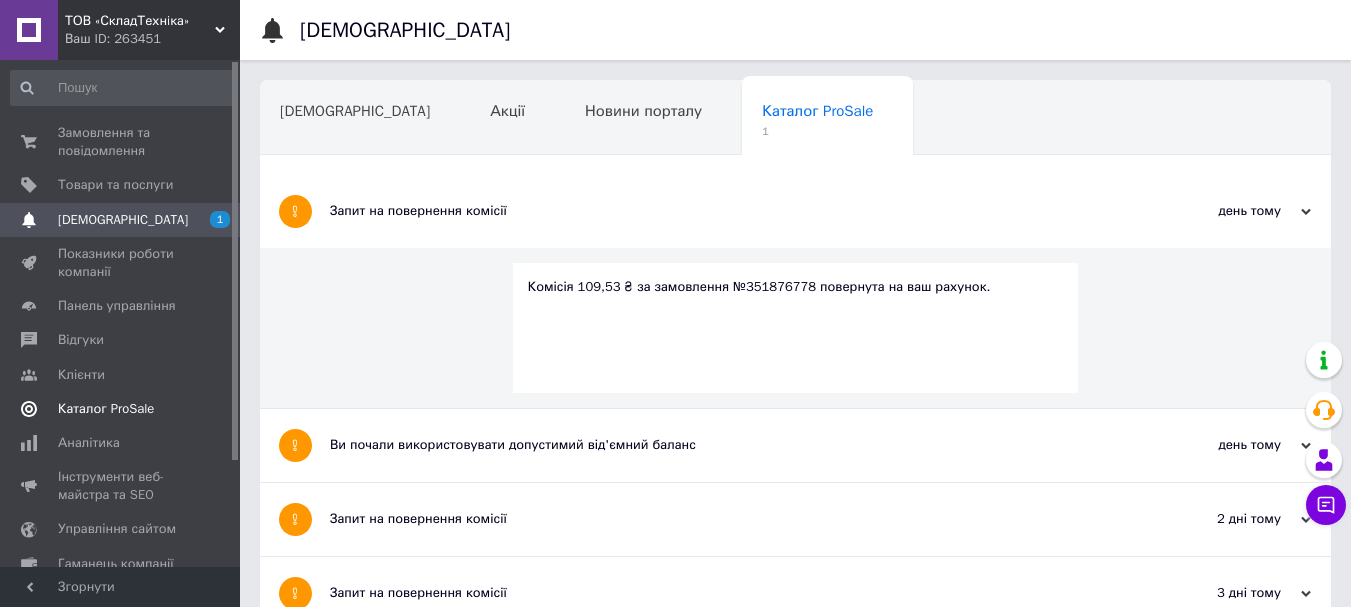 click on "Каталог ProSale" at bounding box center (106, 409) 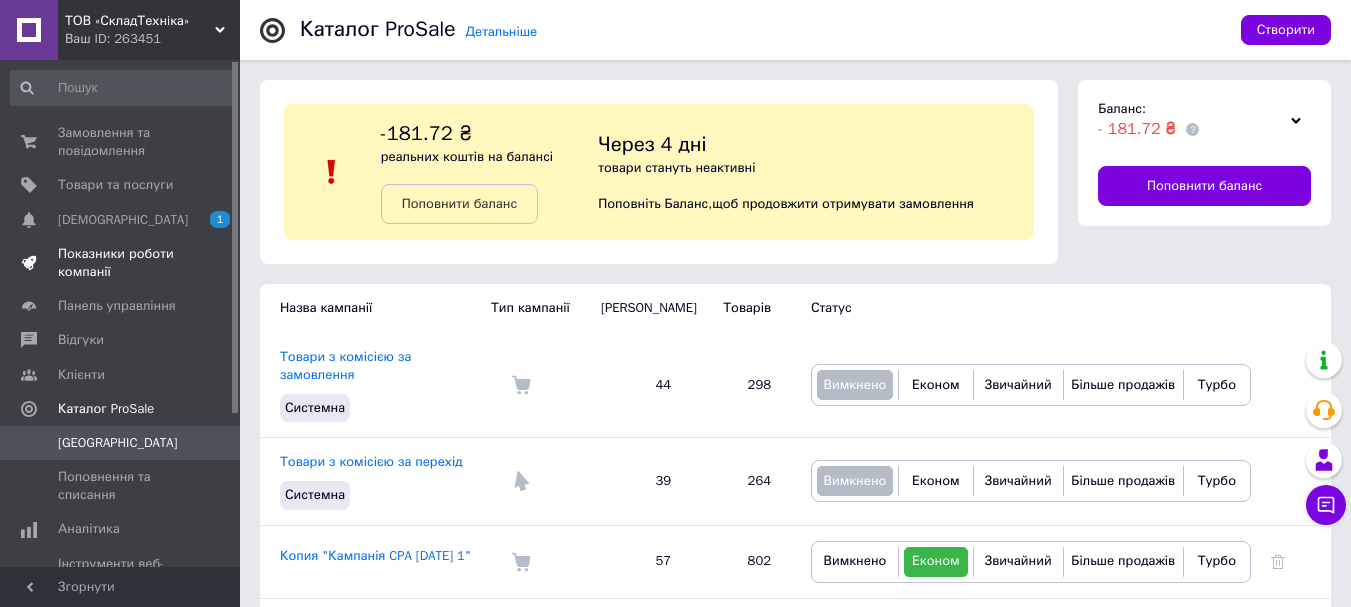 click on "Показники роботи компанії" at bounding box center [121, 263] 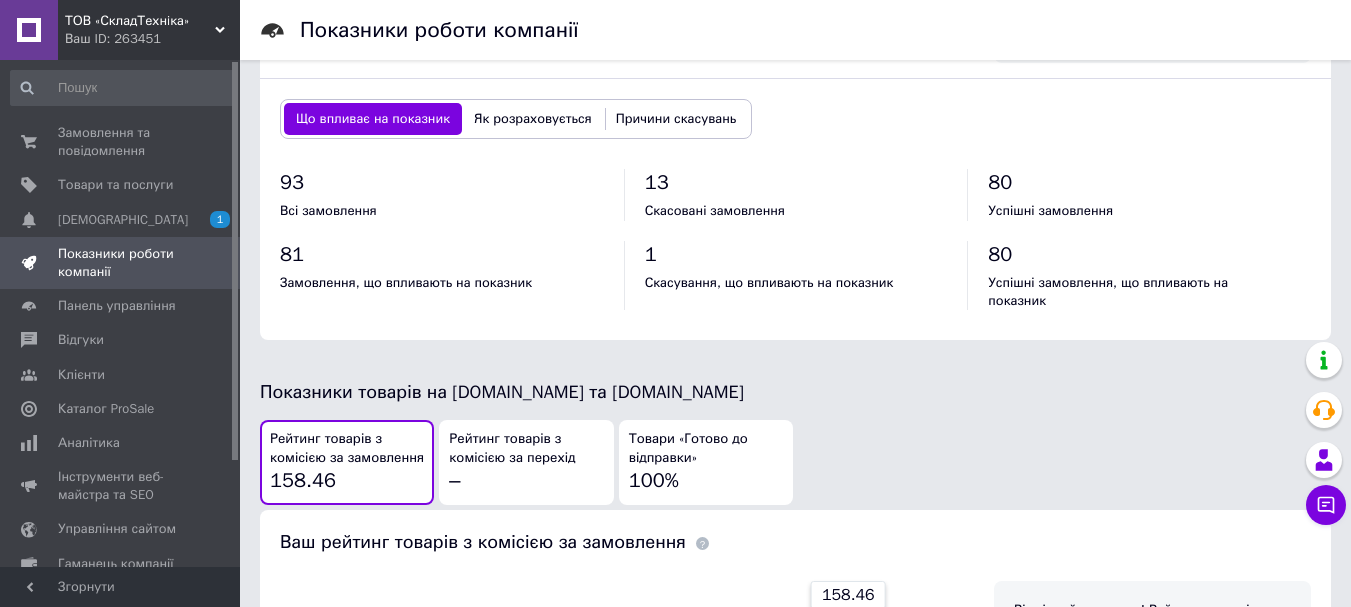 scroll, scrollTop: 0, scrollLeft: 0, axis: both 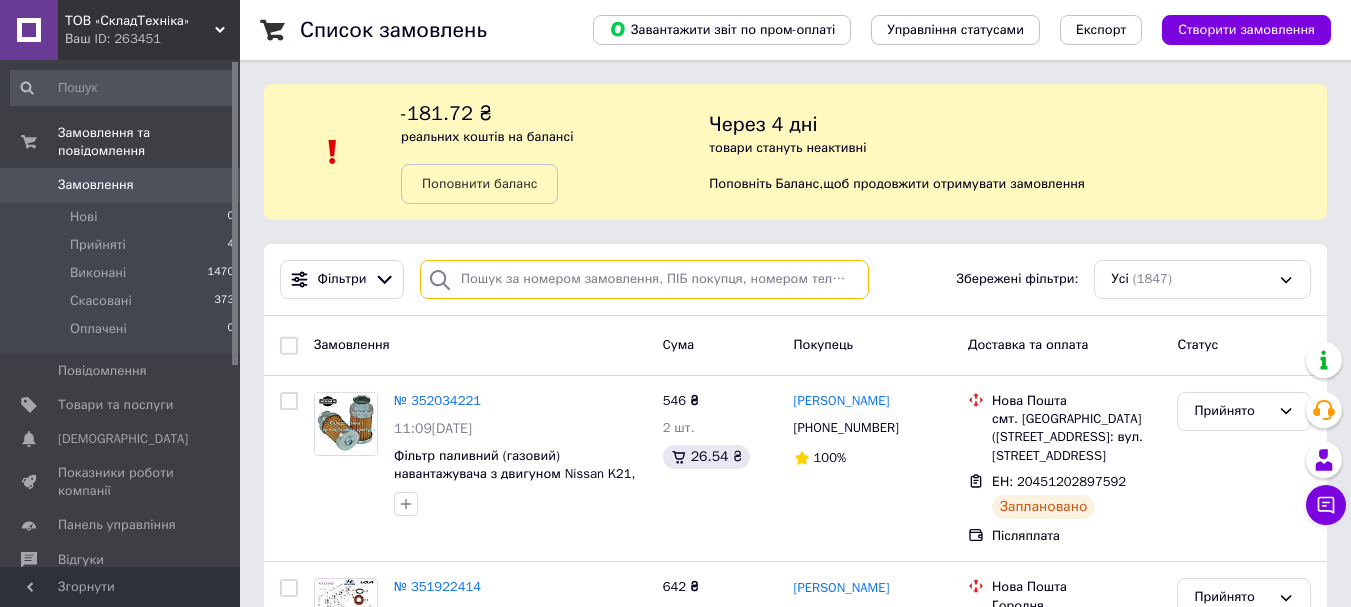 click at bounding box center (644, 279) 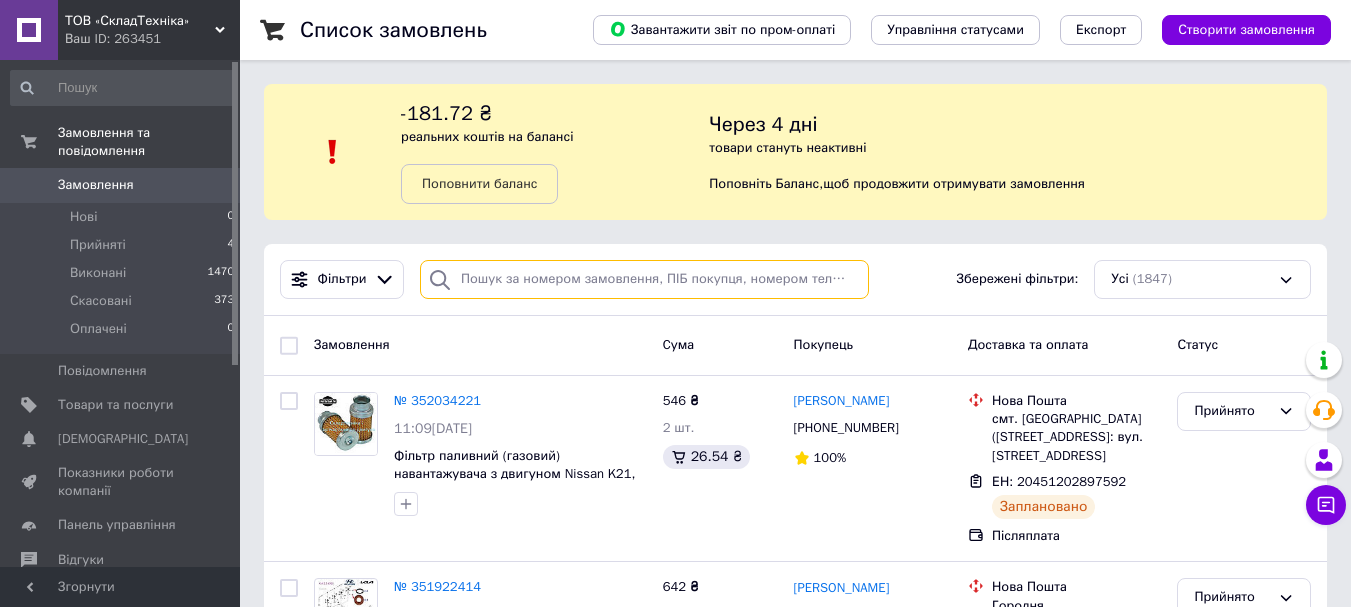 click at bounding box center [644, 279] 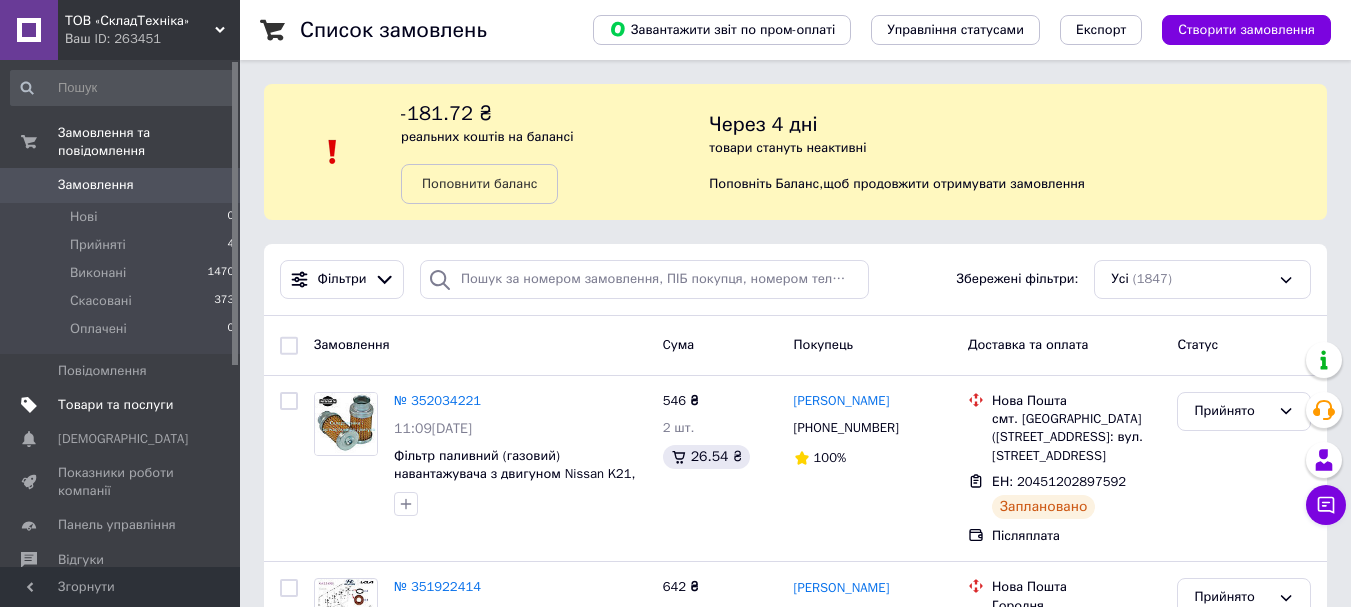click on "Товари та послуги" at bounding box center [115, 405] 